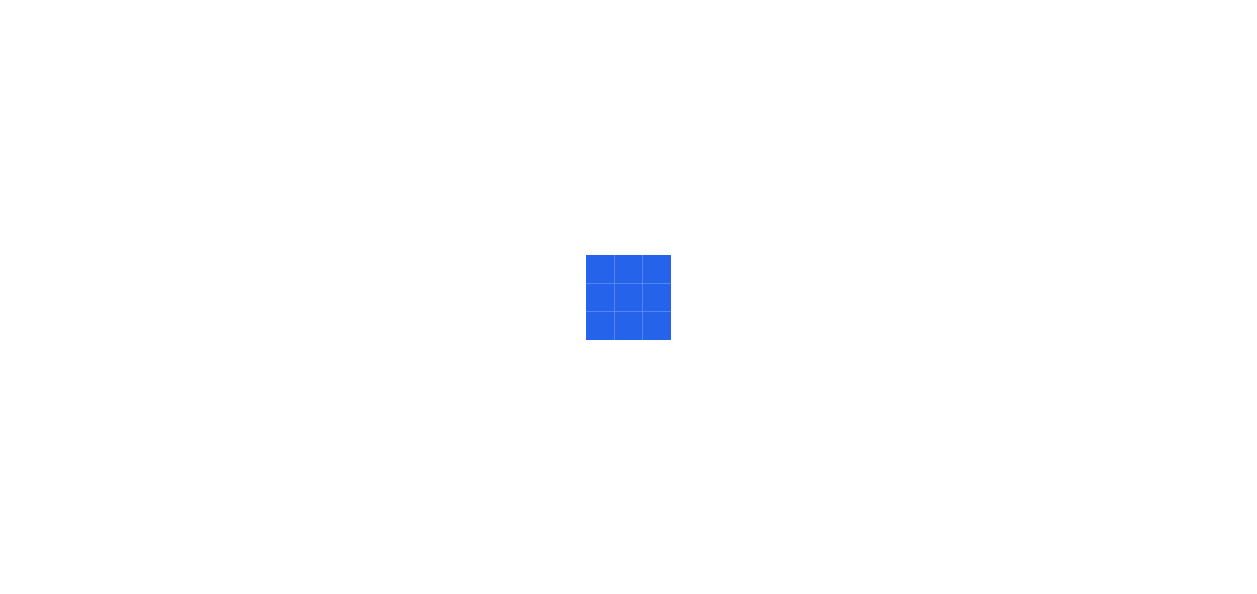 scroll, scrollTop: 0, scrollLeft: 0, axis: both 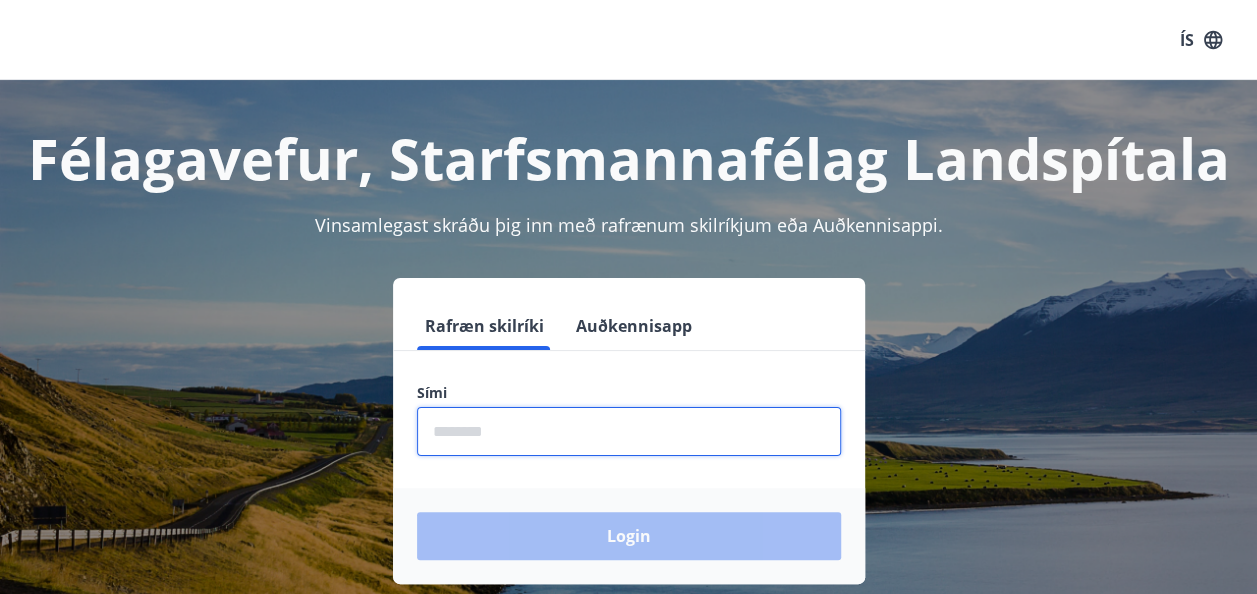 click at bounding box center (629, 431) 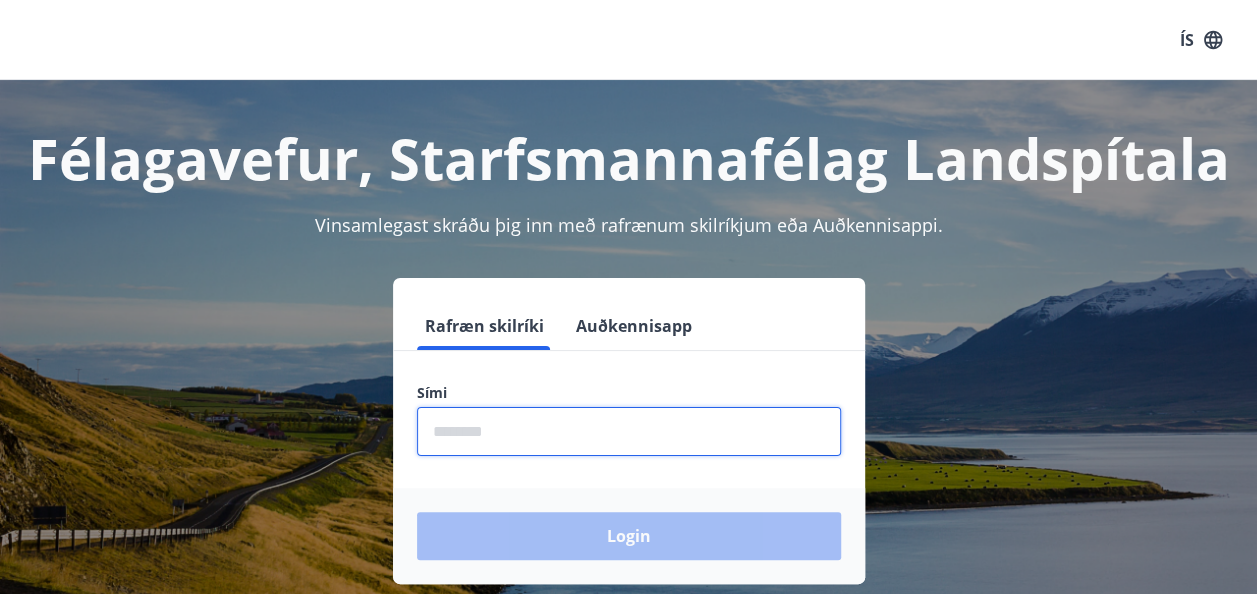type on "********" 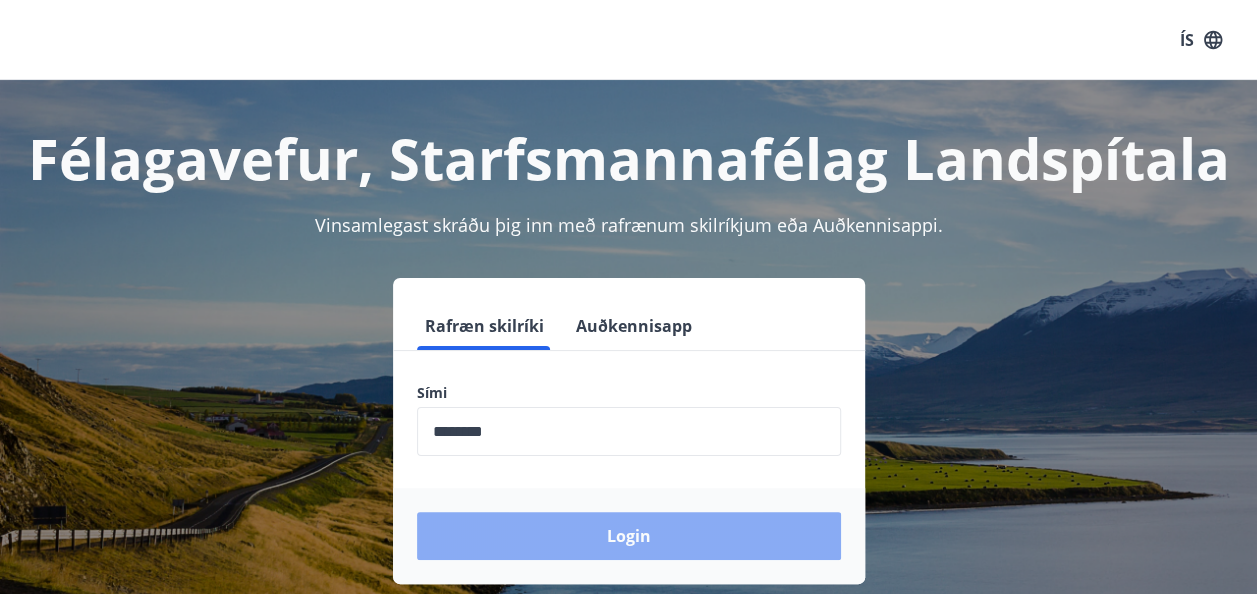 click on "Login" at bounding box center (629, 536) 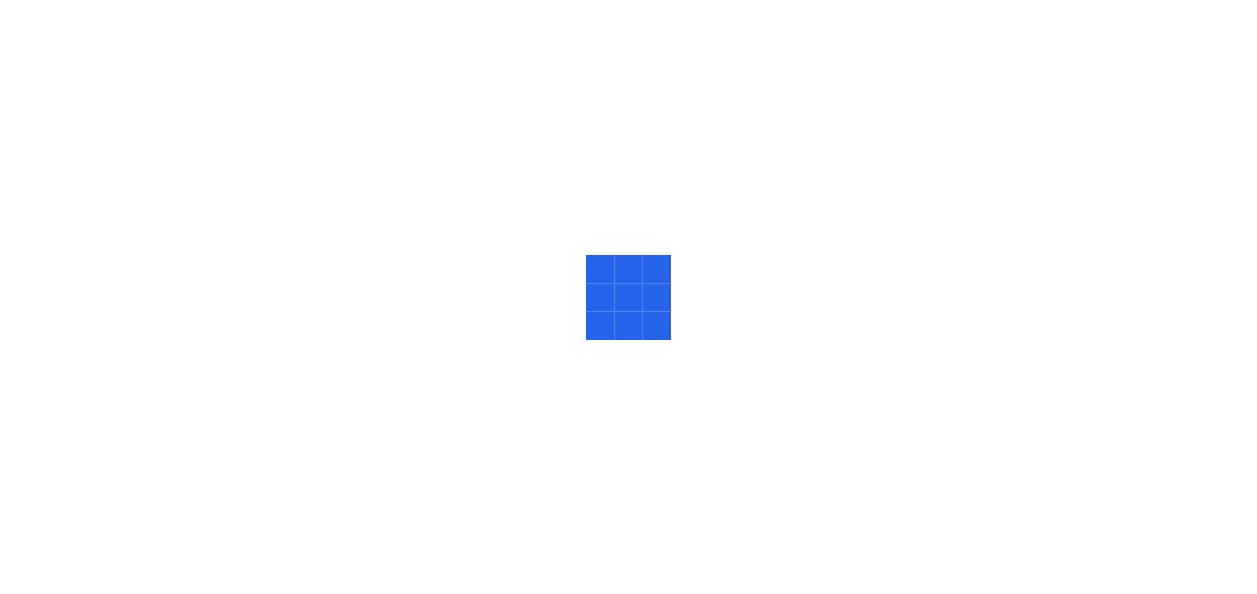 scroll, scrollTop: 0, scrollLeft: 0, axis: both 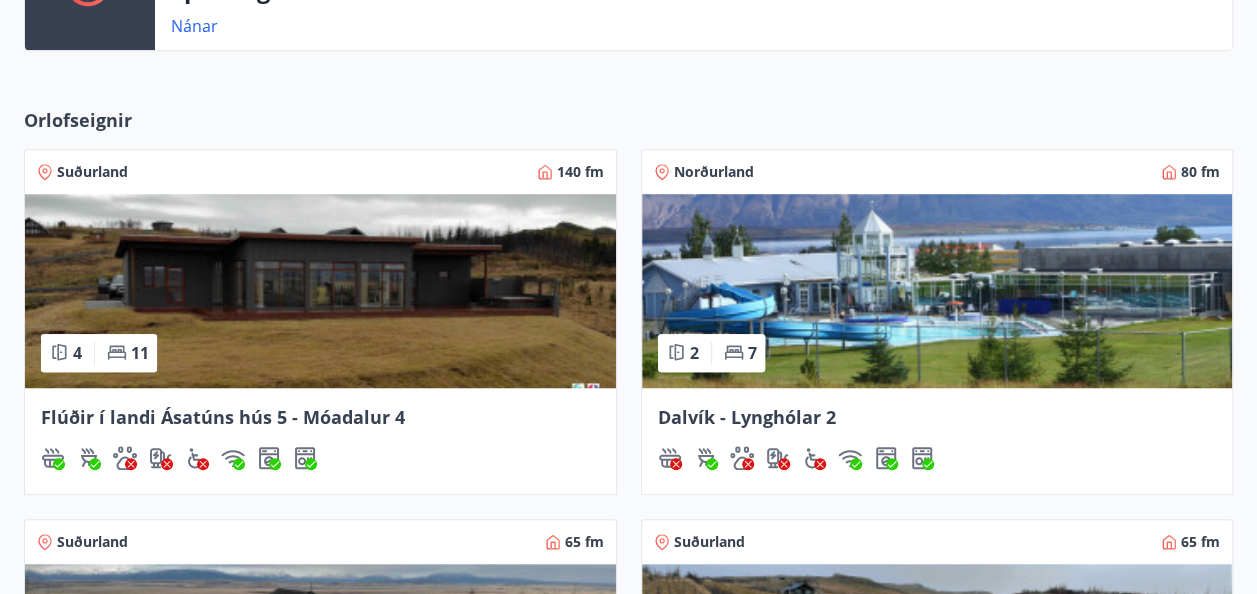 click at bounding box center (320, 291) 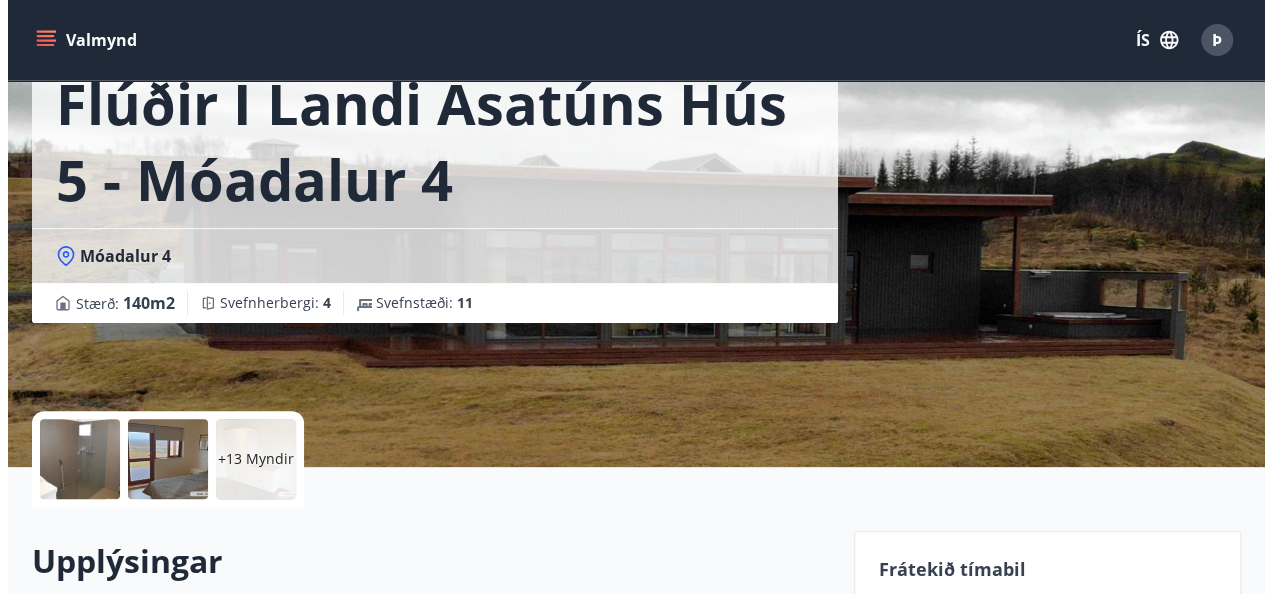 scroll, scrollTop: 138, scrollLeft: 0, axis: vertical 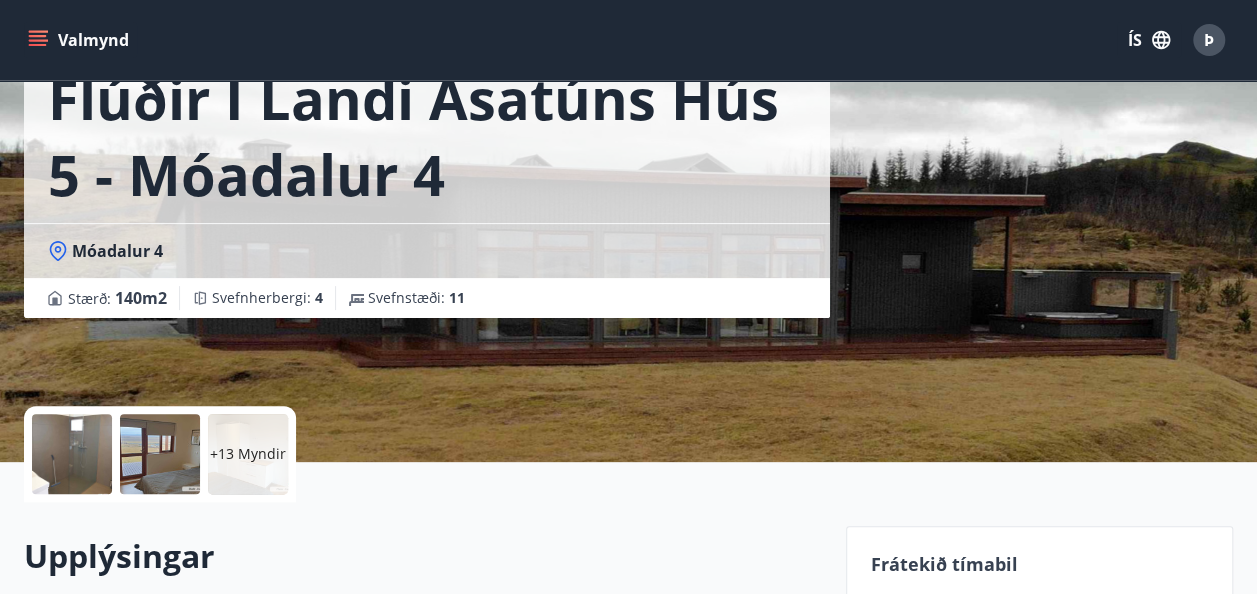click on "+13 Myndir" at bounding box center [248, 454] 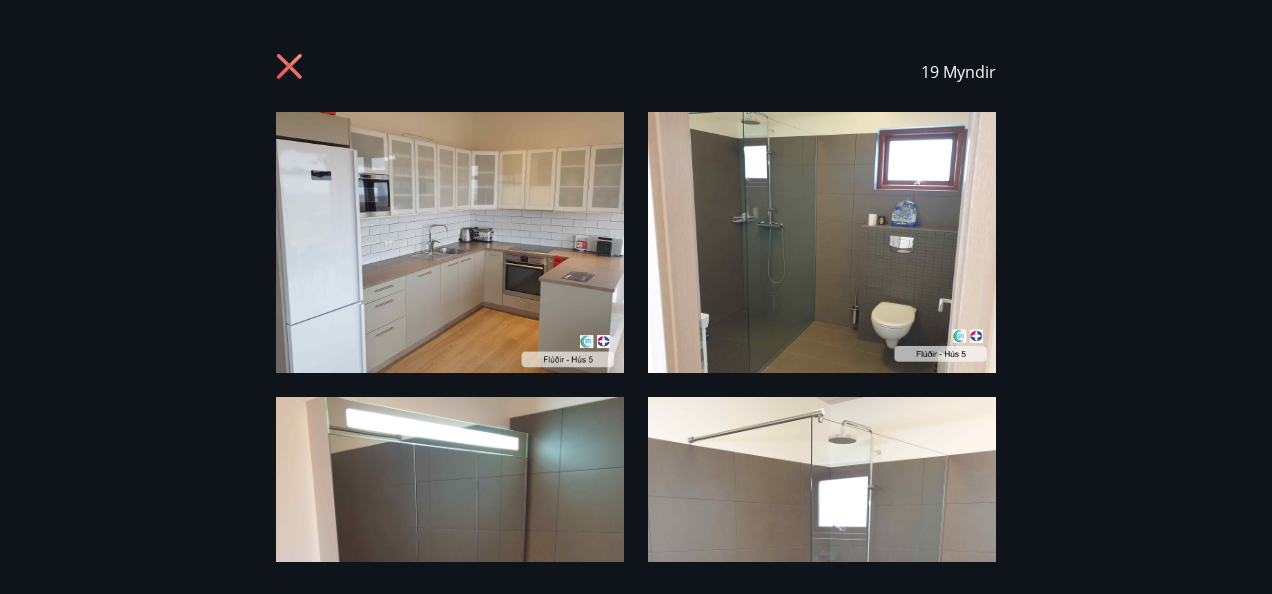 click at bounding box center [822, 629] 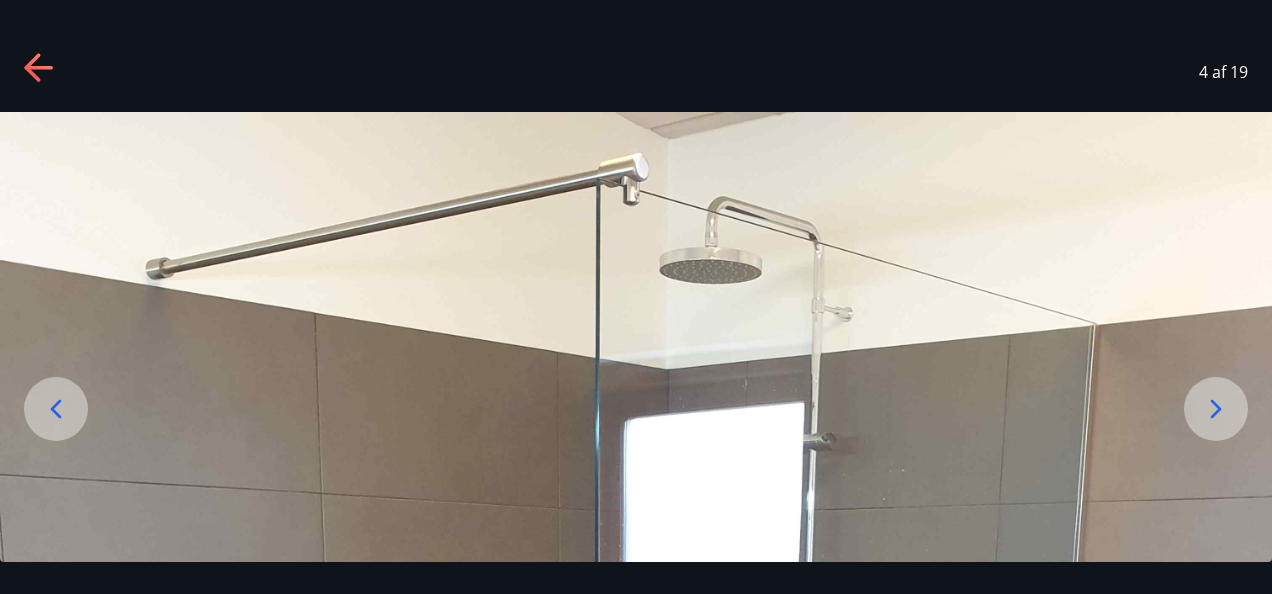 click 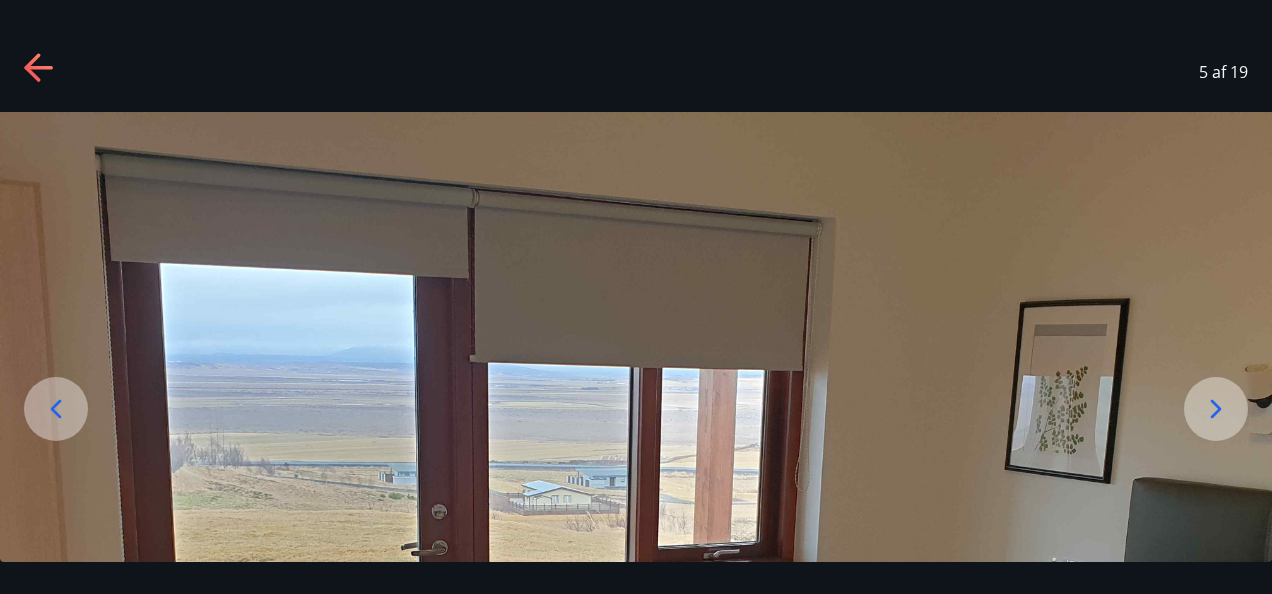 click 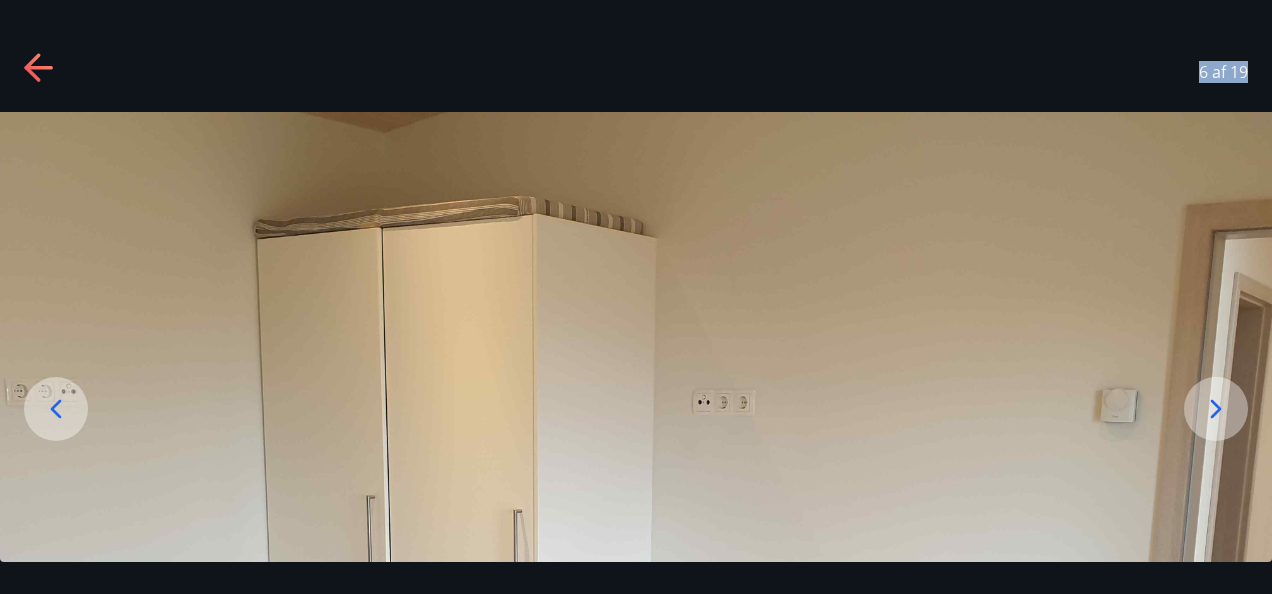 drag, startPoint x: 1271, startPoint y: 52, endPoint x: 1275, endPoint y: 237, distance: 185.04324 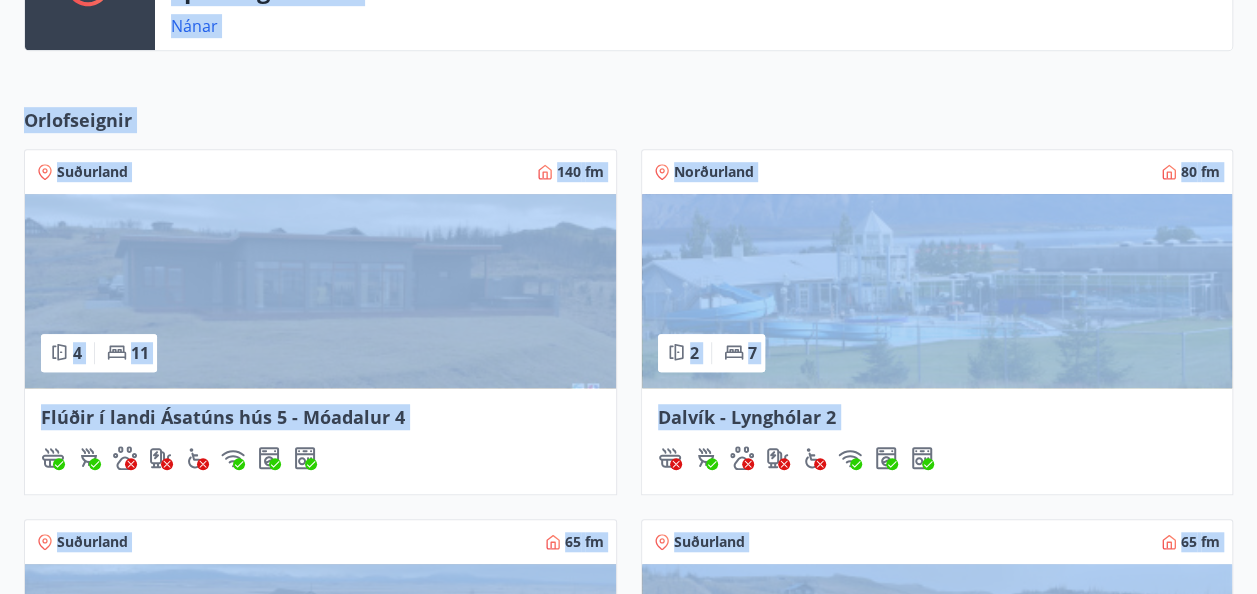 scroll, scrollTop: 506, scrollLeft: 0, axis: vertical 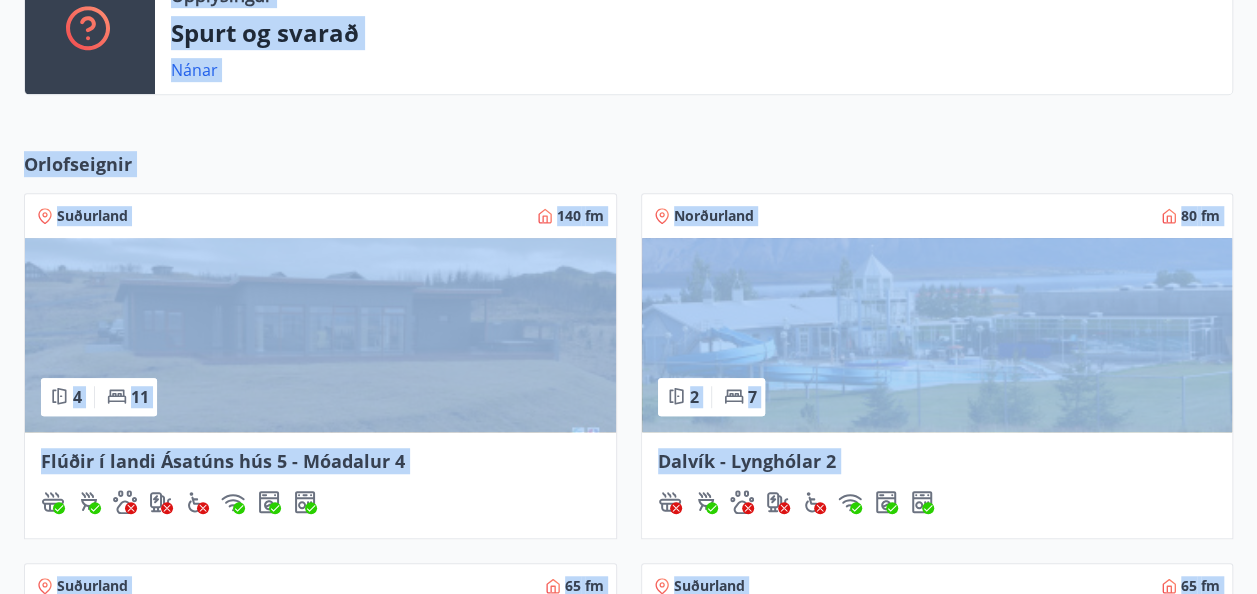 click on "Orlofseignir Suðurland 140 fm 4 11 Flúðir í landi Ásatúns hús 5 - Móadalur 4 Norðurland 80 fm 2 7 Dalvík - Lynghólar 2 Suðurland 65 fm 2 7 Flúðir í landi Ásatúns hús 2 - í Stórheiði E Suðurland 65 fm 2 7 Flúðir í landi Ásatúns hús 4 - í Þverlág Sjá framboð orlofseigna" at bounding box center [628, 566] 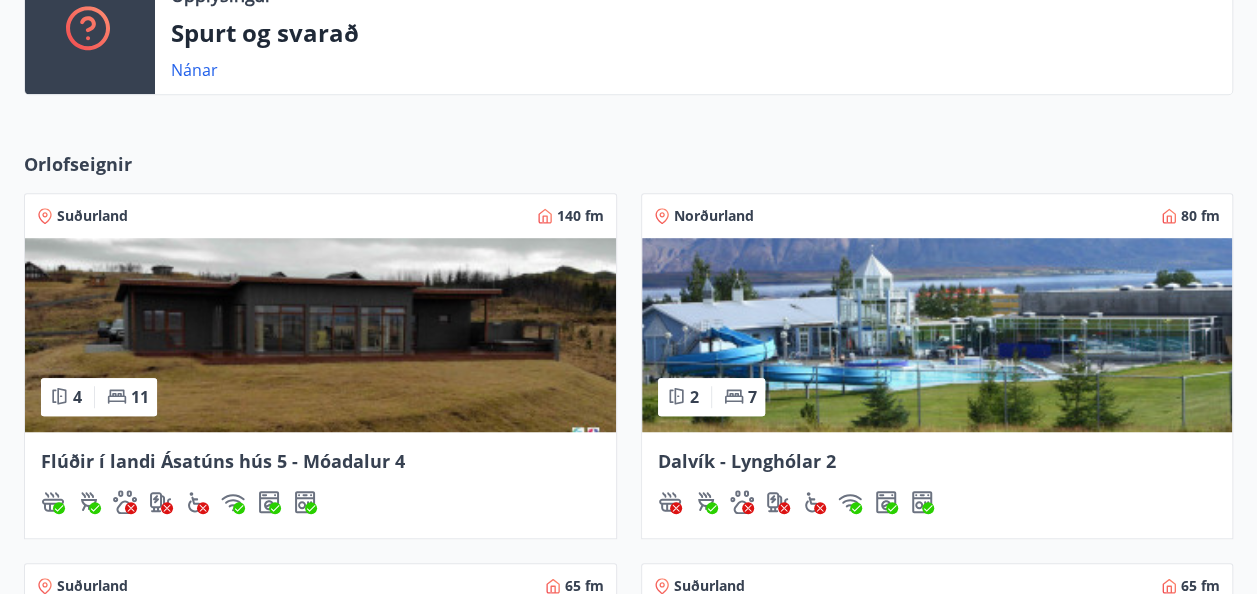 click at bounding box center [320, 335] 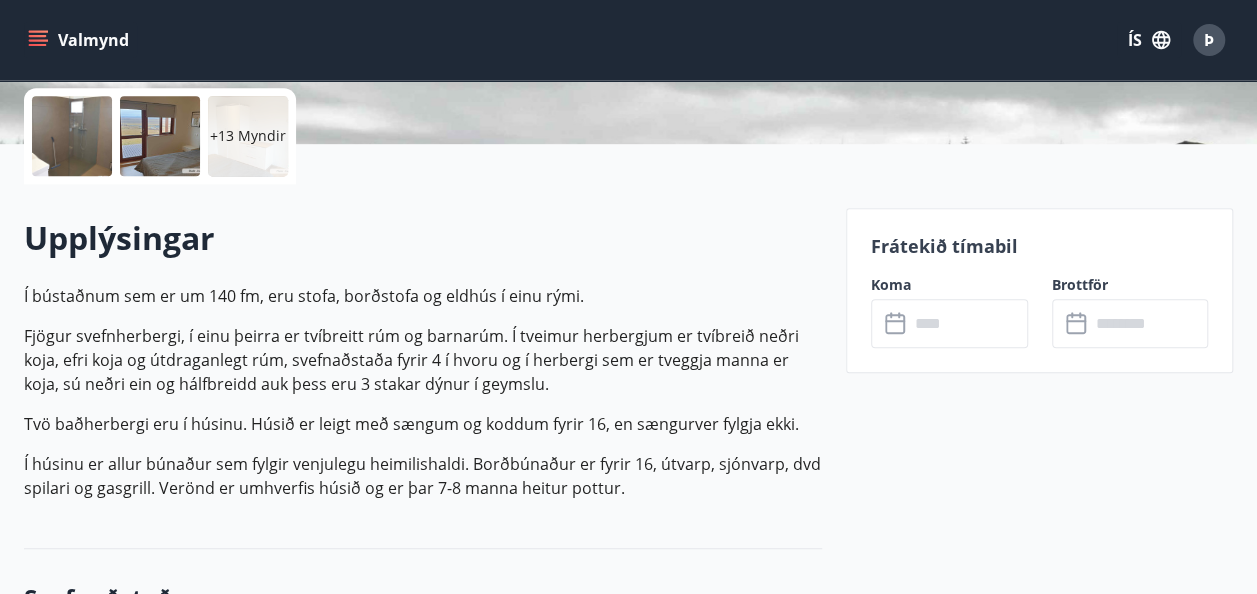 scroll, scrollTop: 0, scrollLeft: 0, axis: both 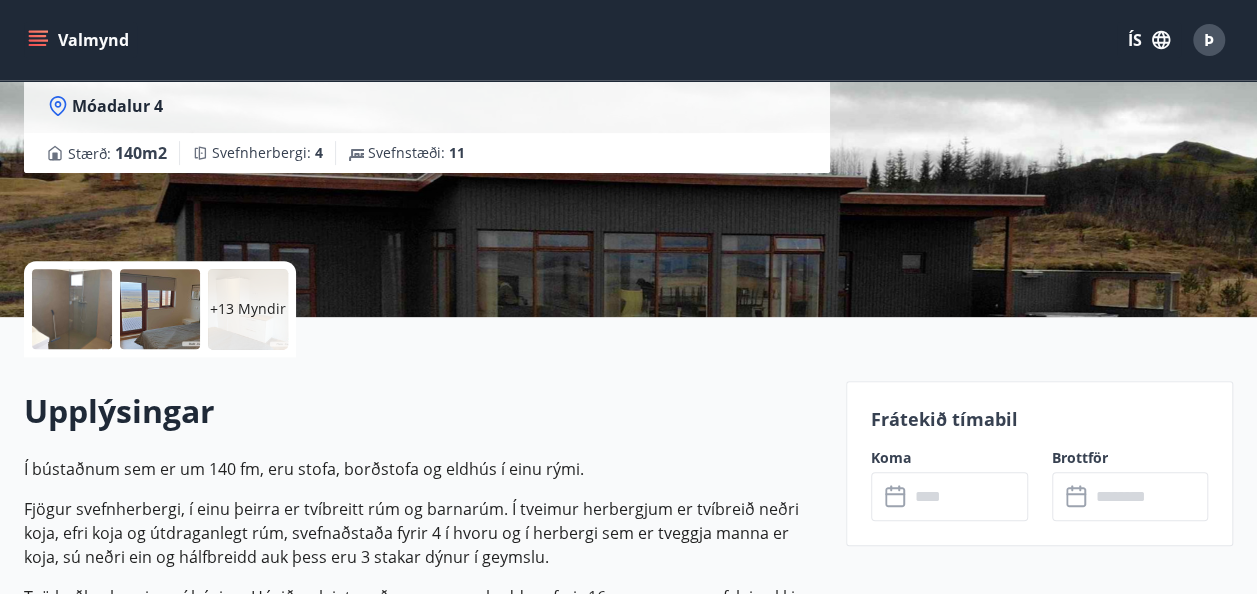 click at bounding box center [72, 309] 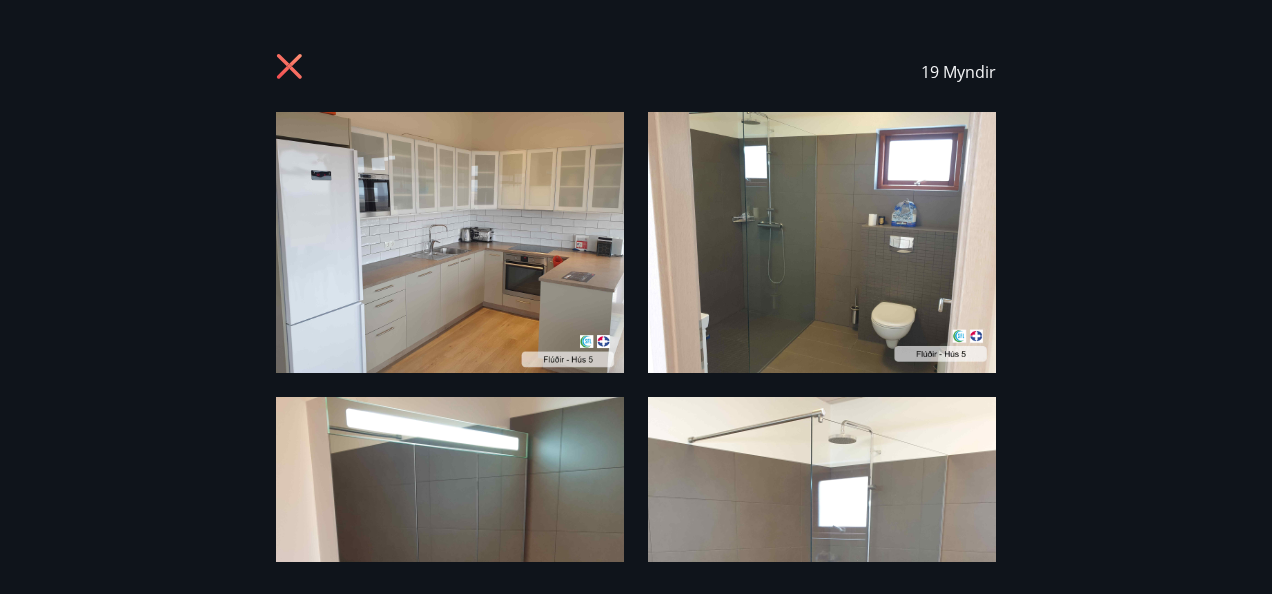 click on "19   Myndir" at bounding box center (636, 297) 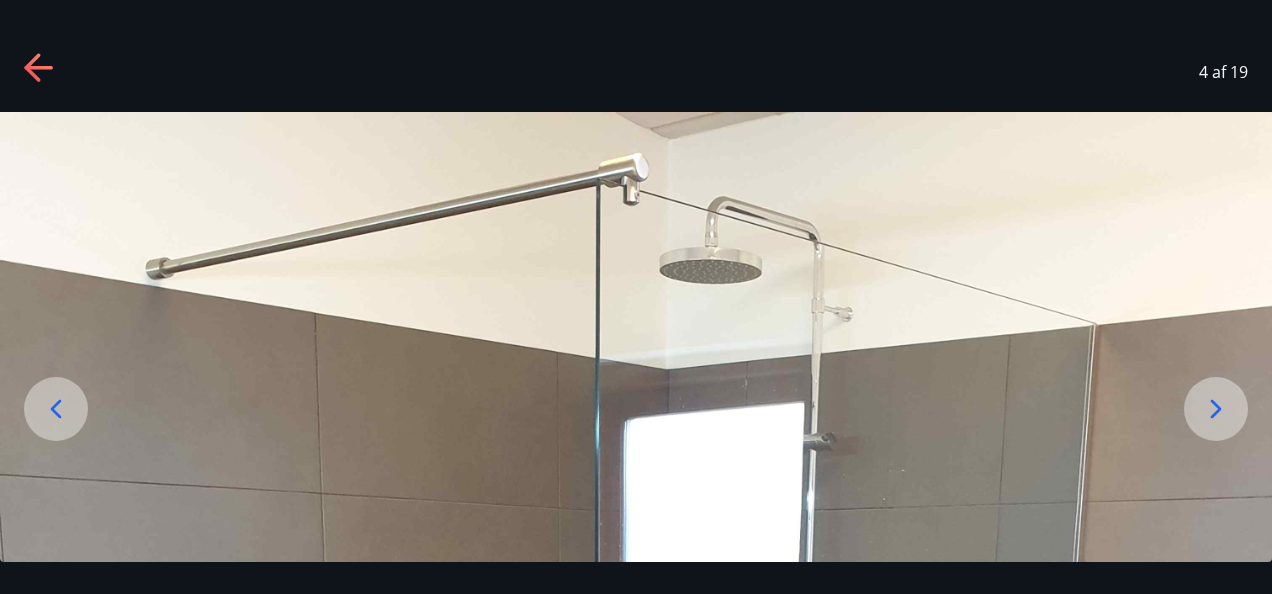 click 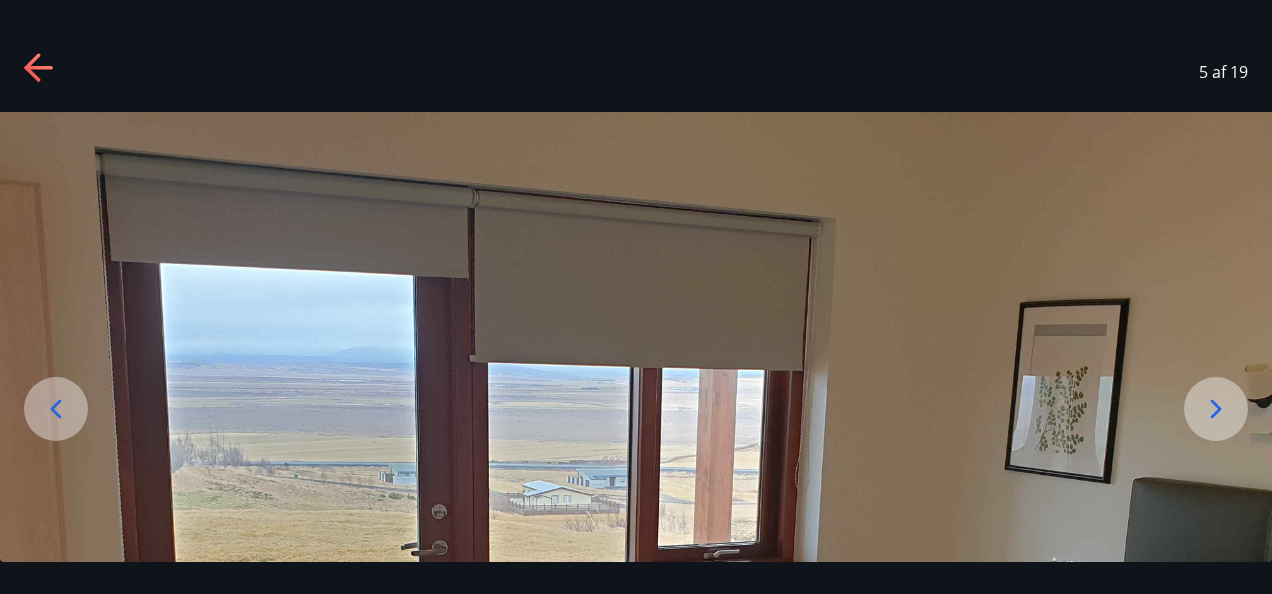 click 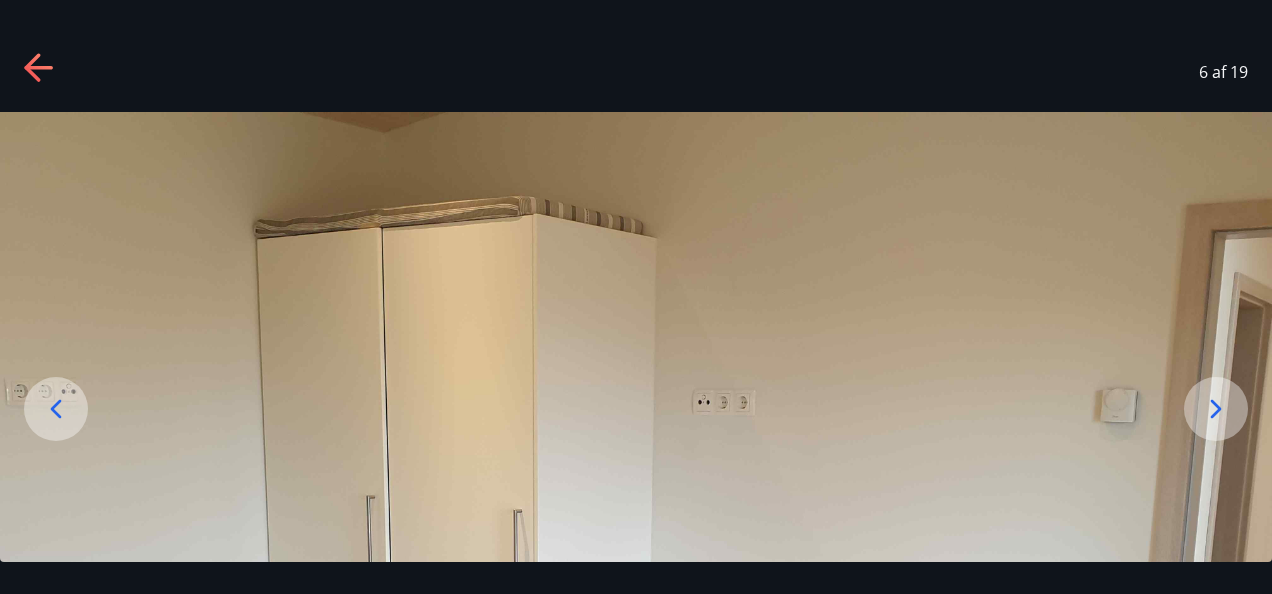 click 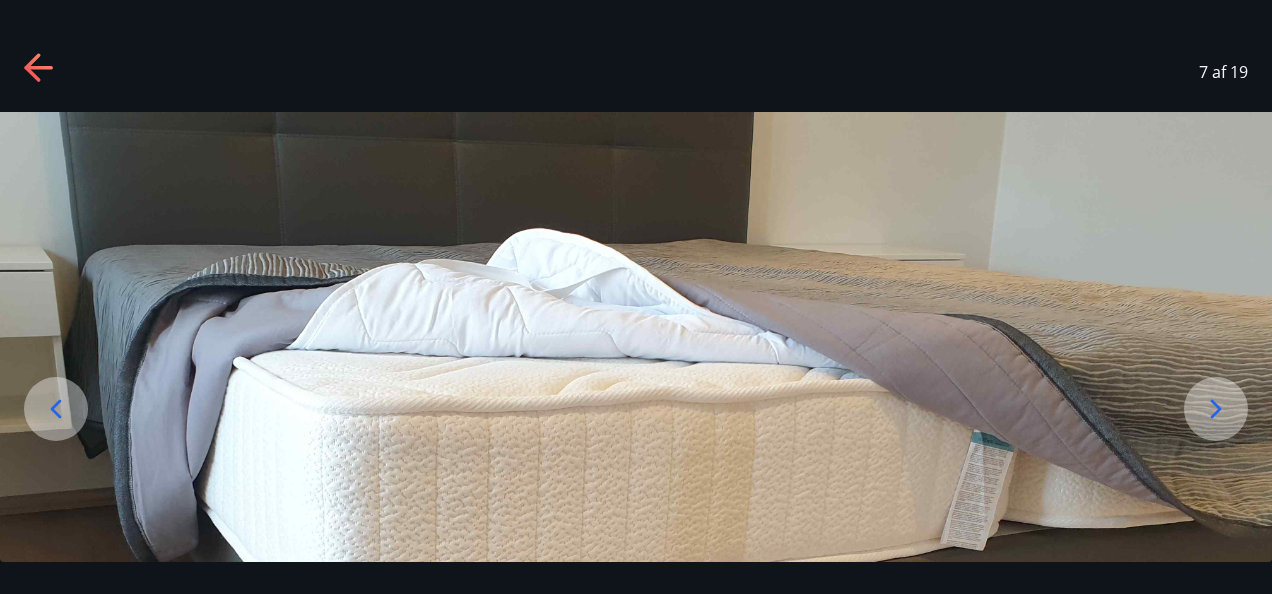 click 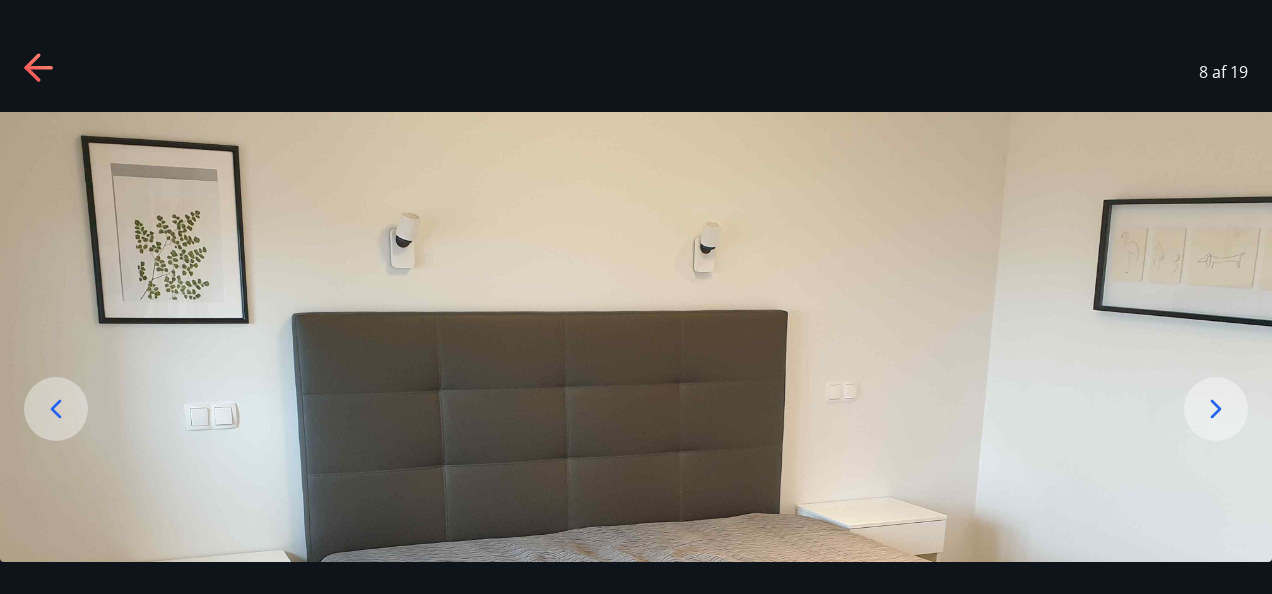 click 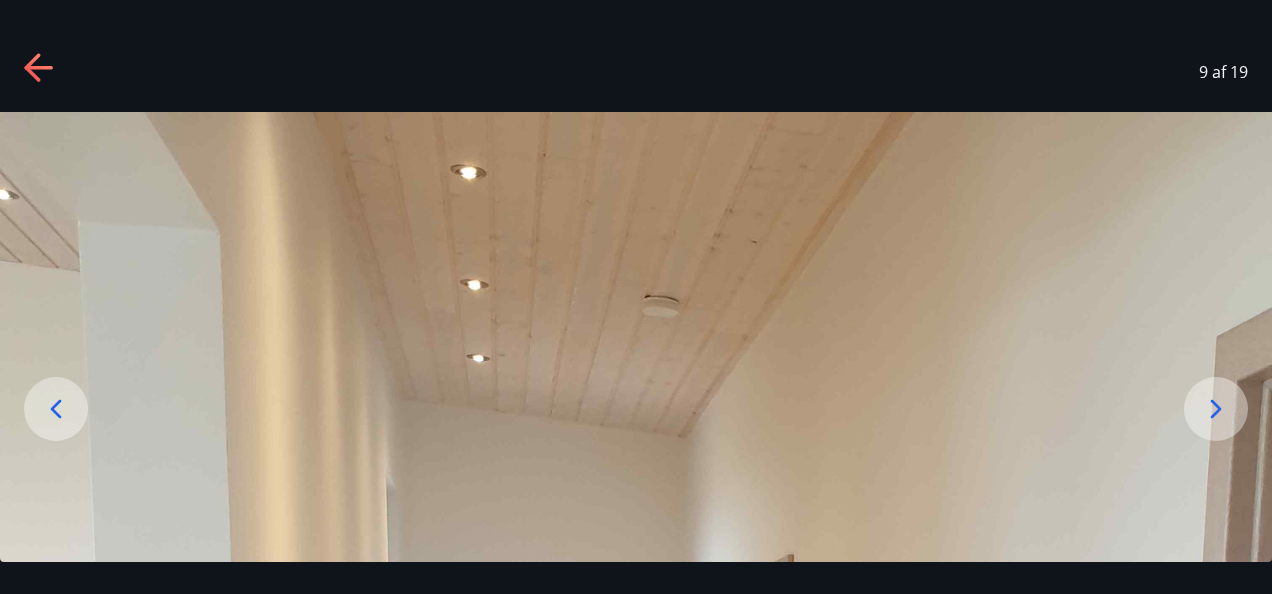 click 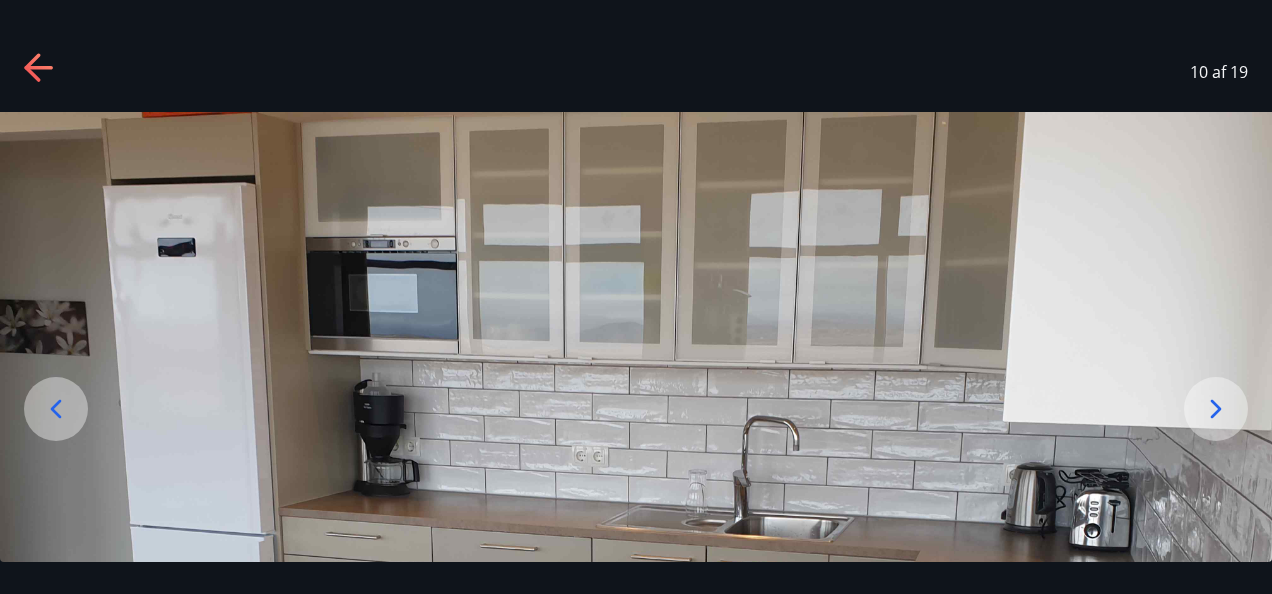 click 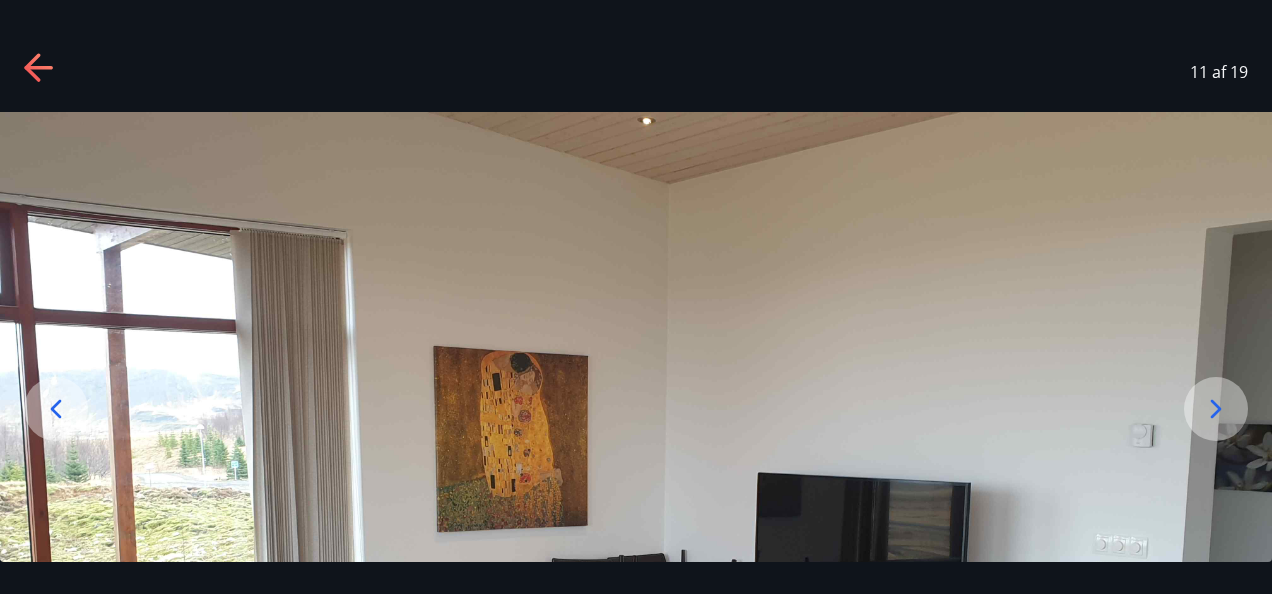 click 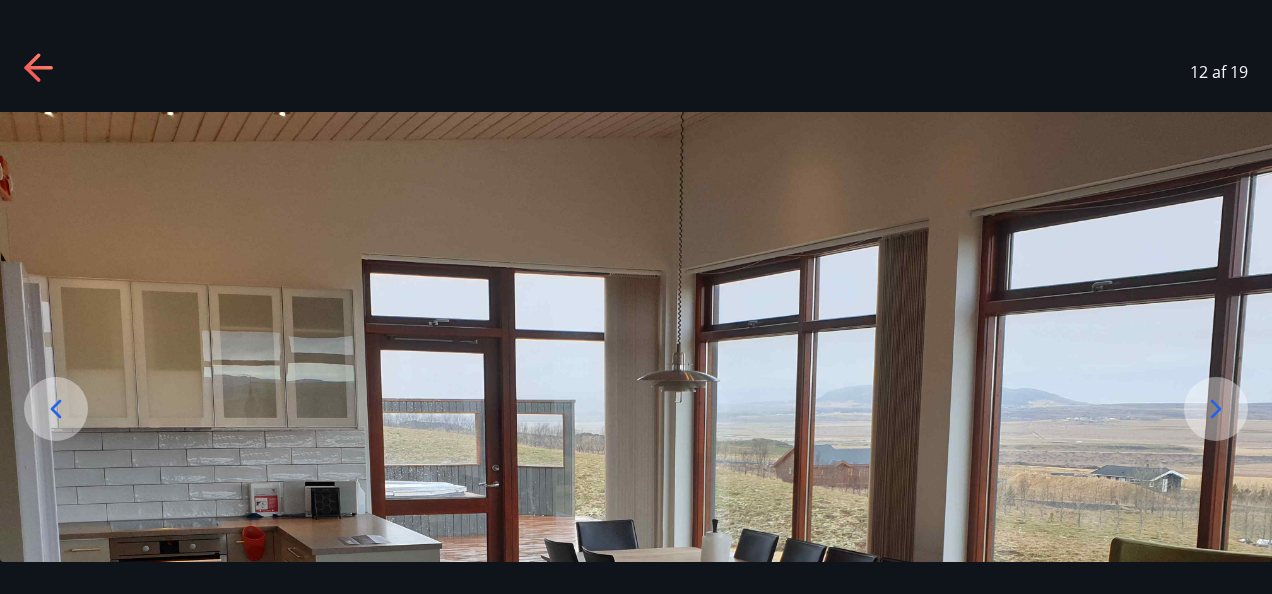 click 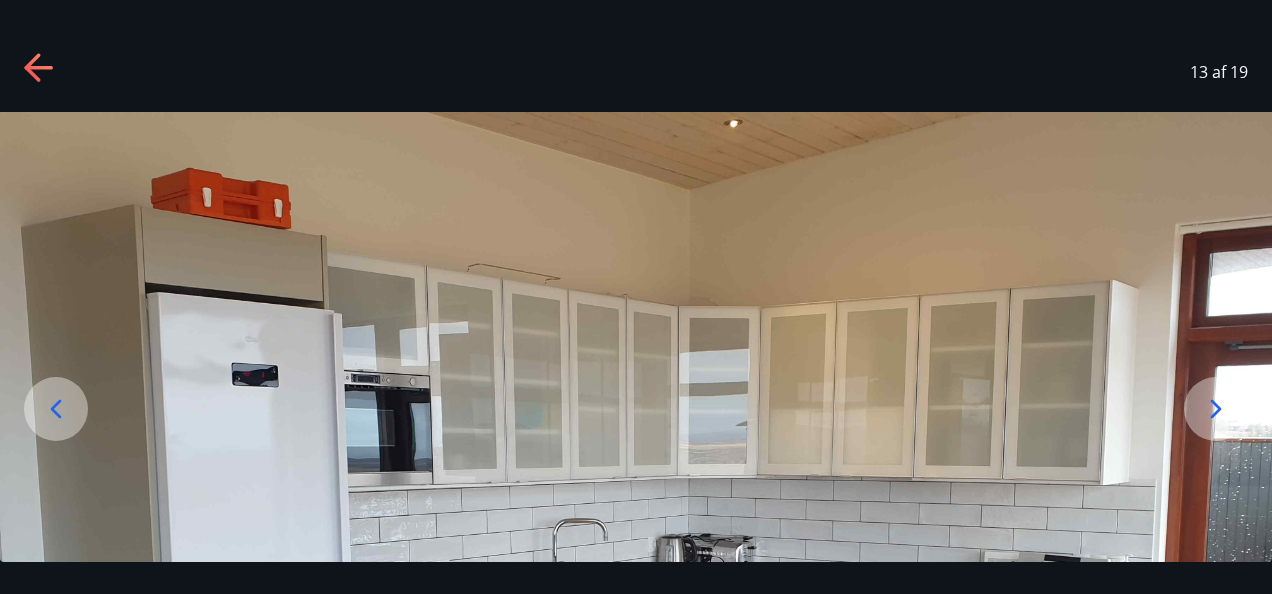 click 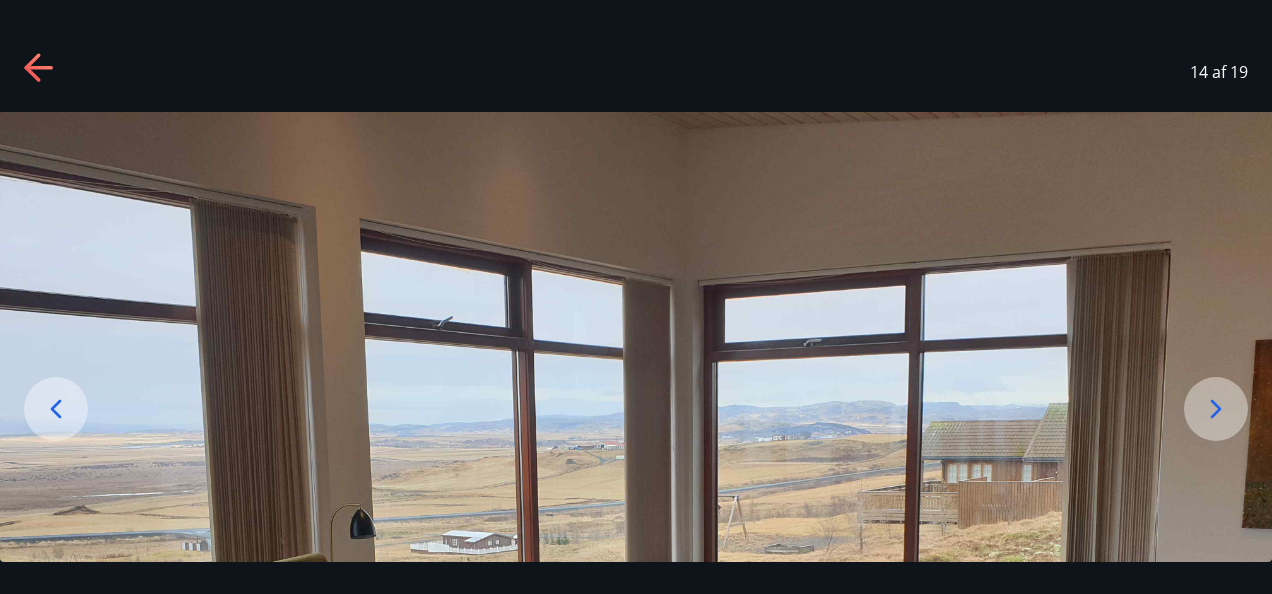 click 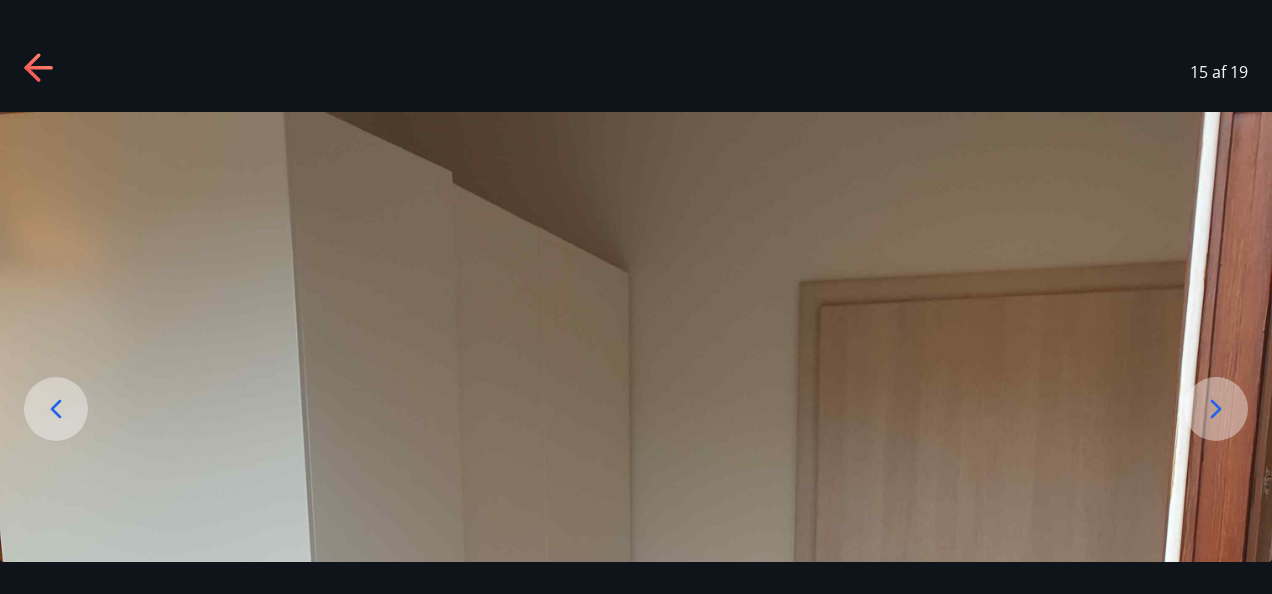 click 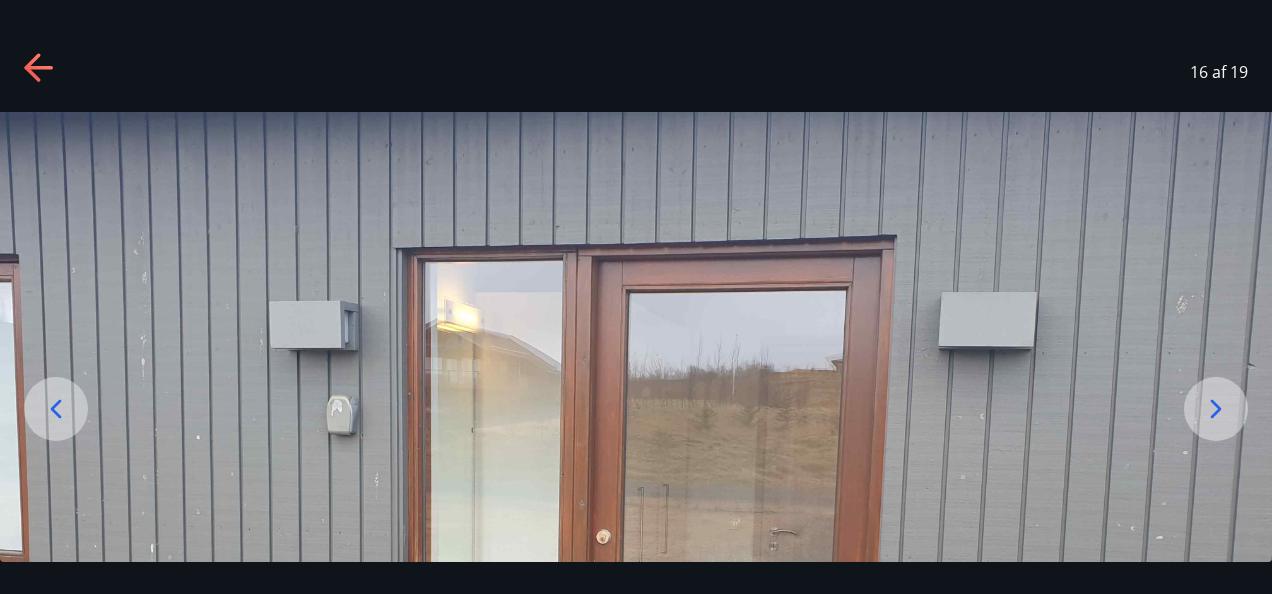 click 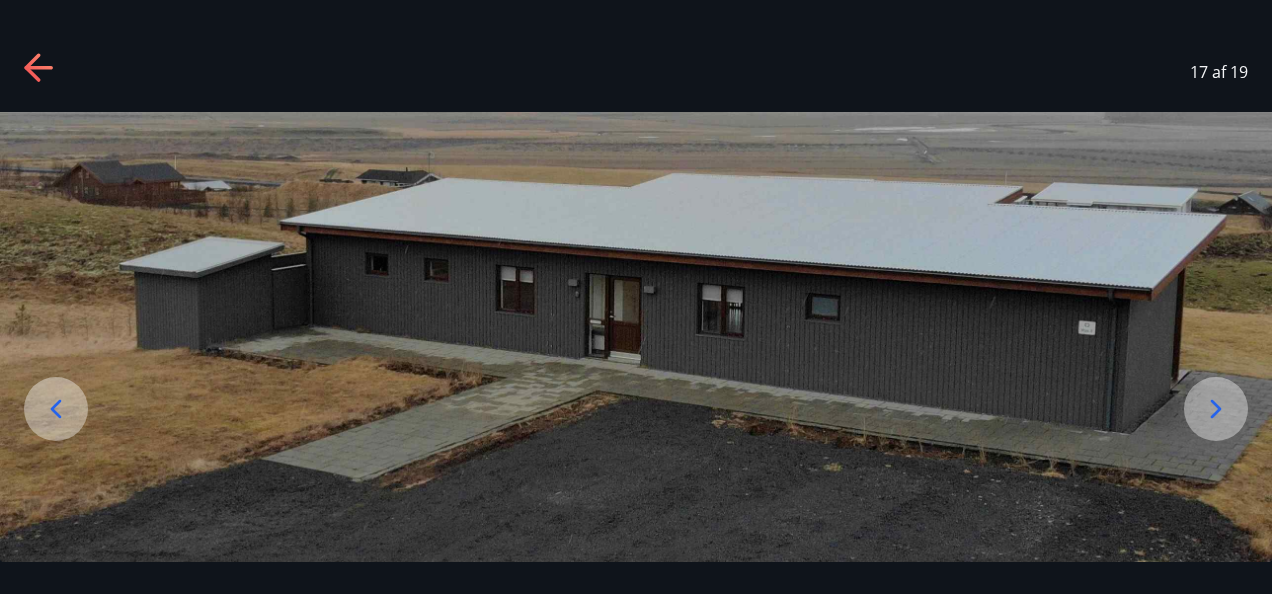 click 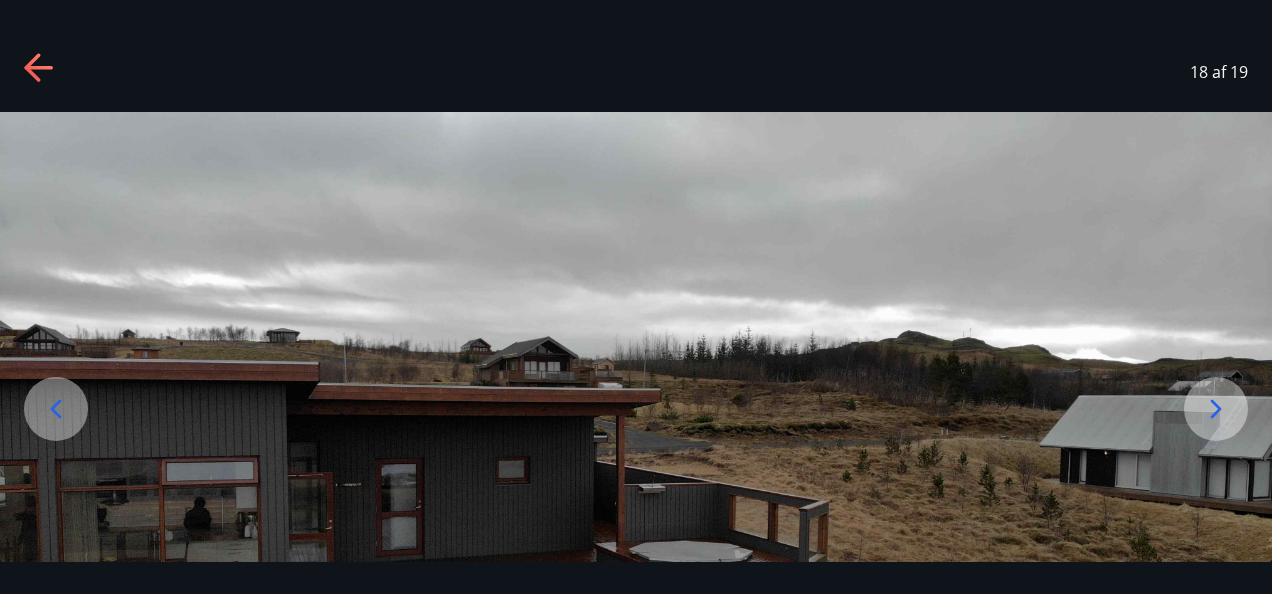 click 